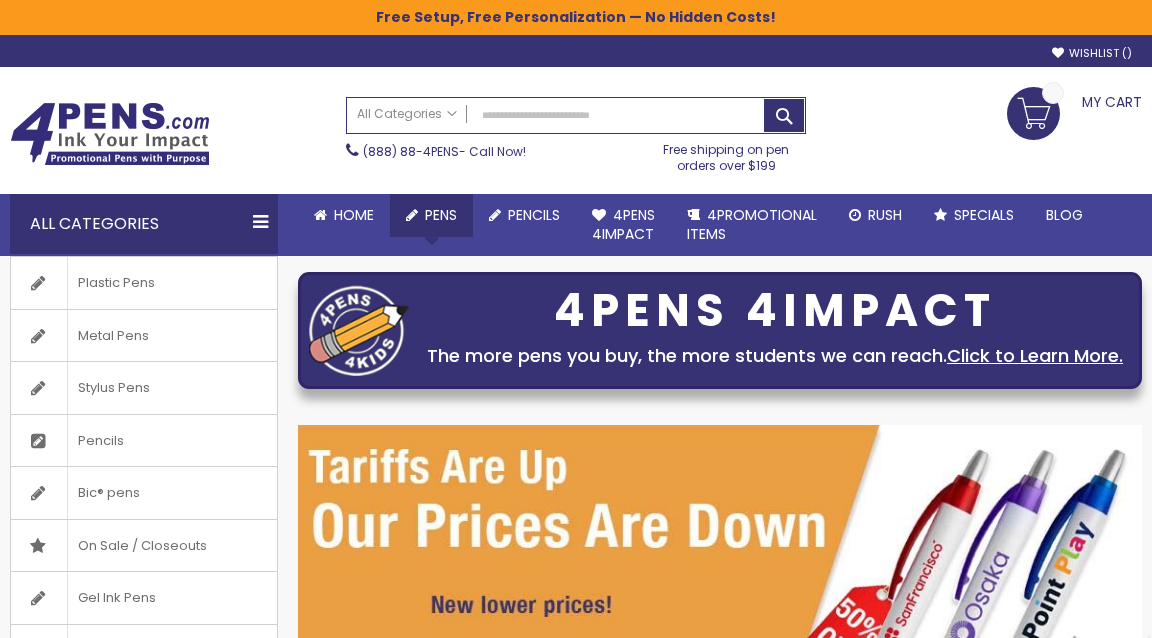 scroll, scrollTop: 0, scrollLeft: 0, axis: both 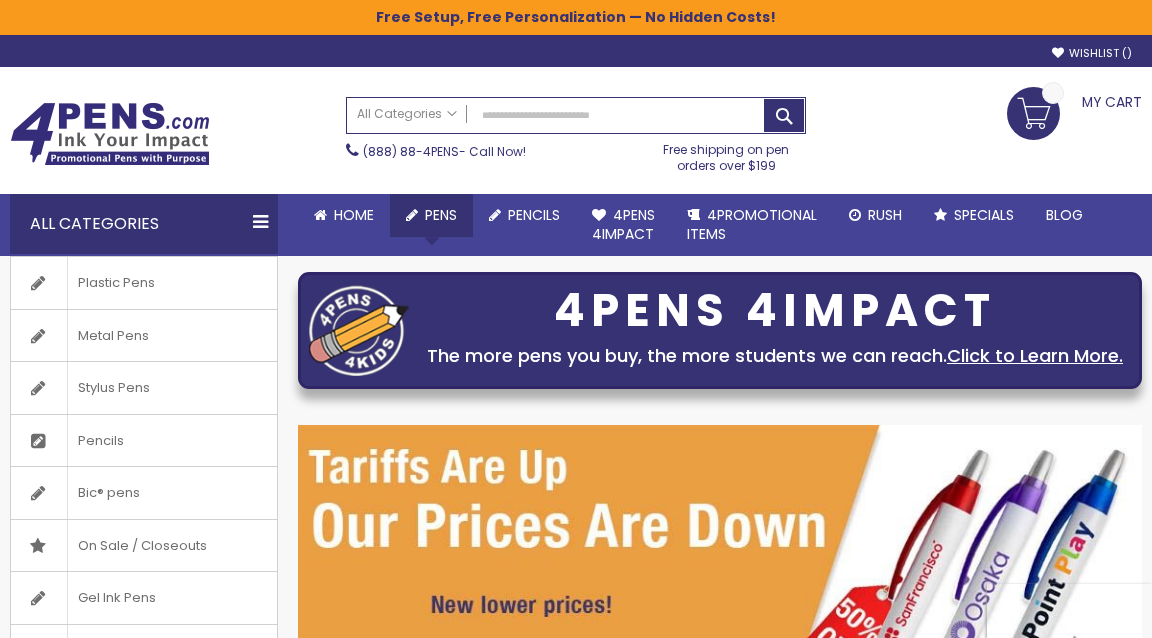 click on "Pens" at bounding box center [441, 215] 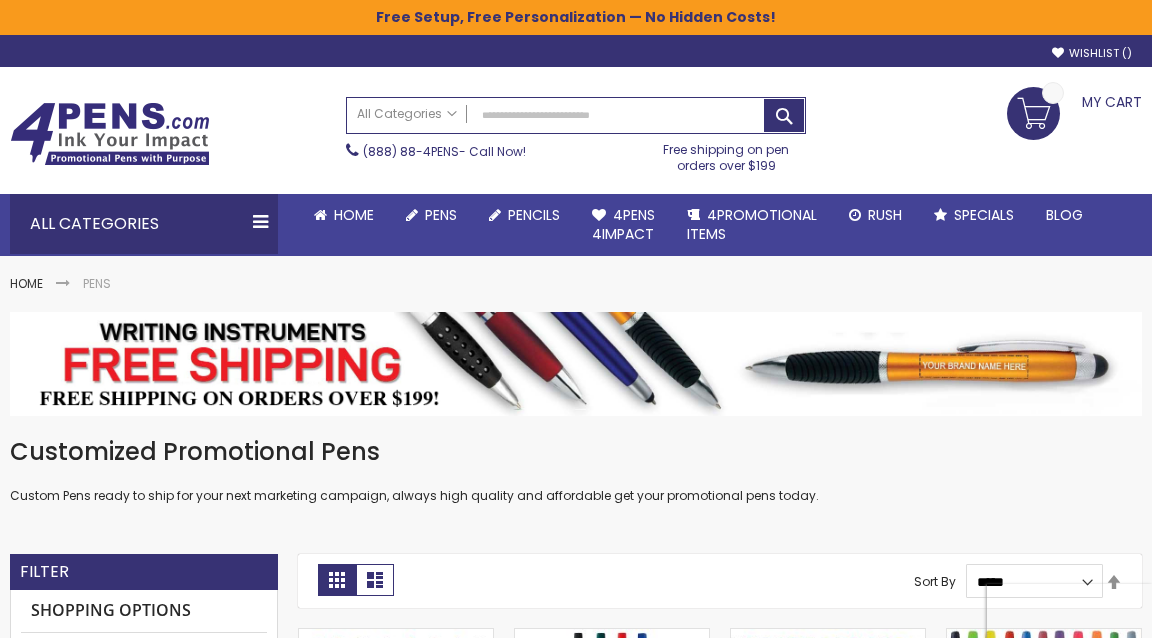 scroll, scrollTop: 351, scrollLeft: 0, axis: vertical 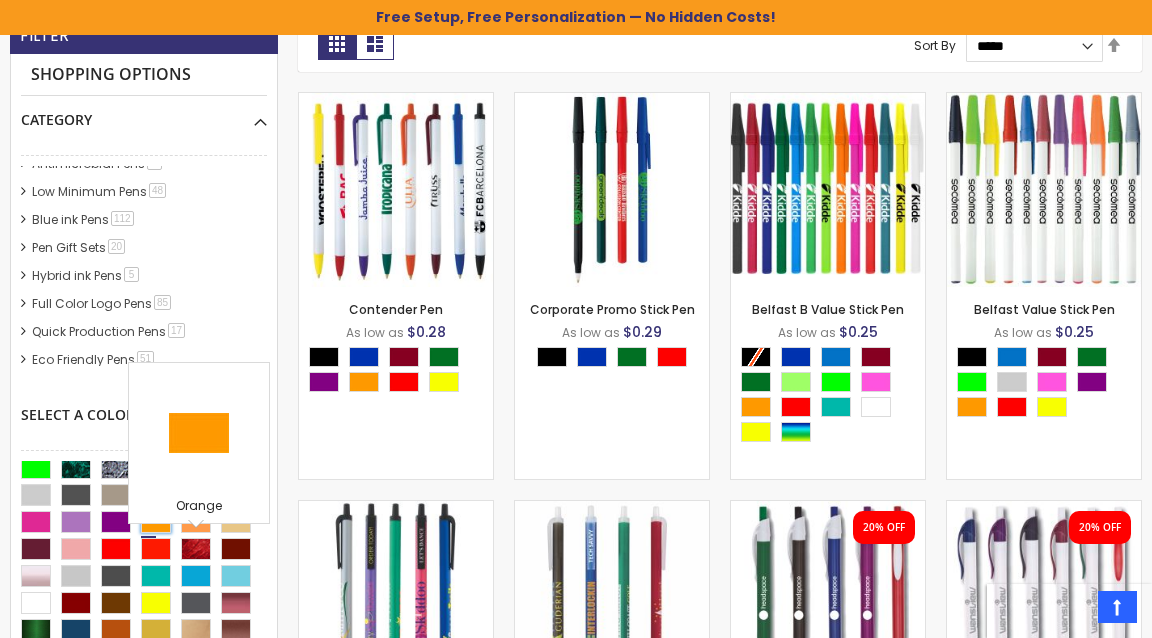 click at bounding box center [156, 522] 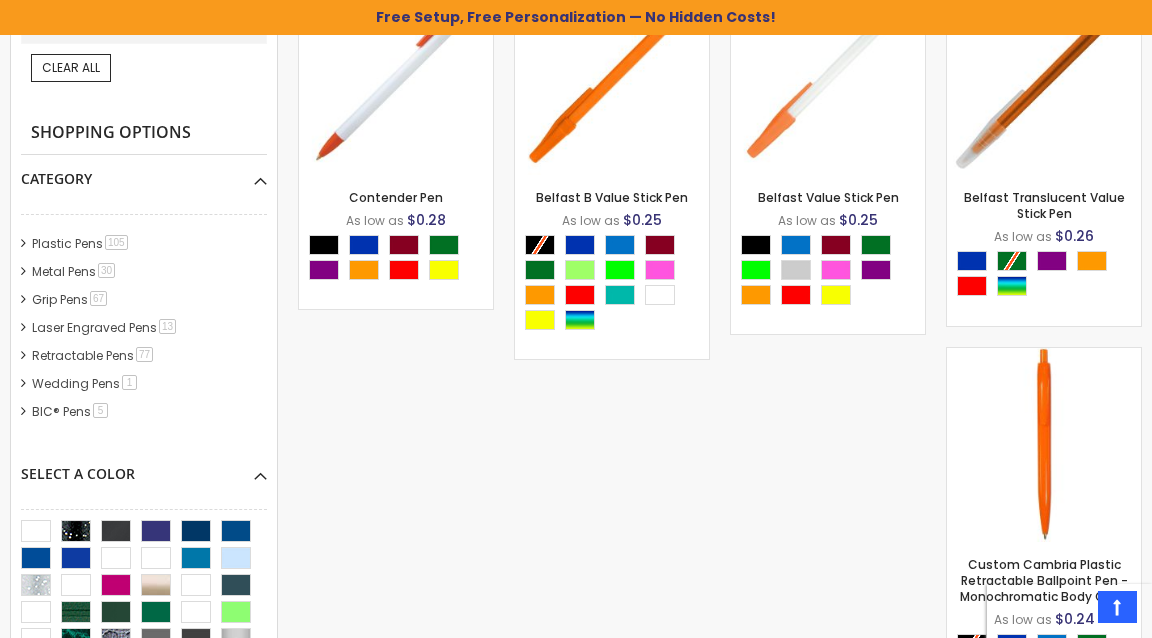 scroll, scrollTop: 653, scrollLeft: 0, axis: vertical 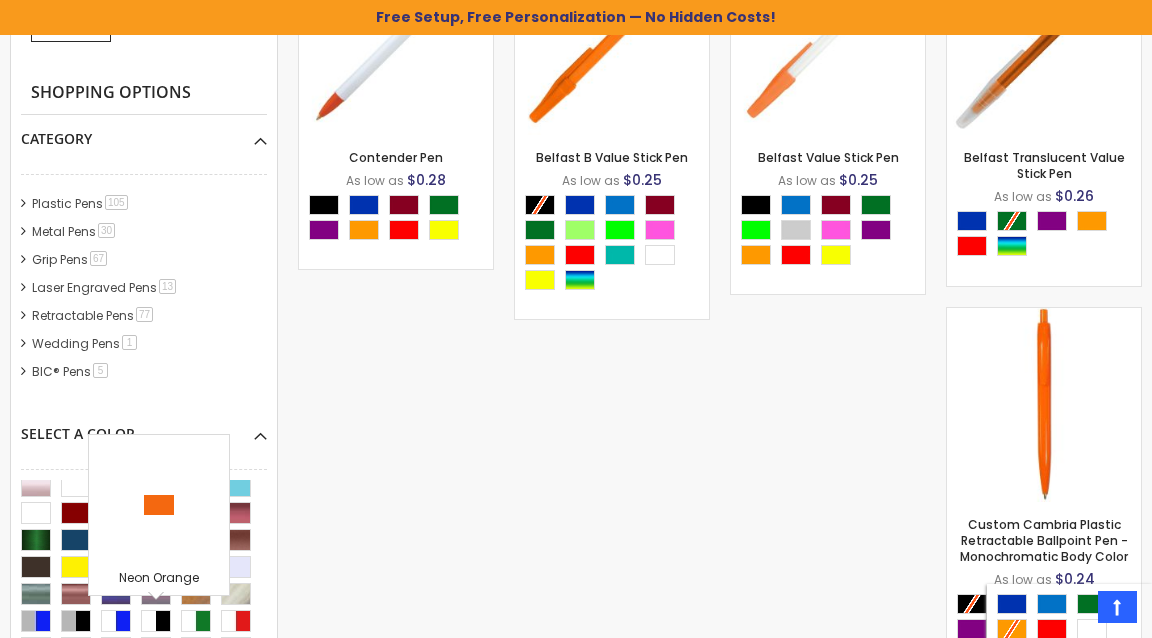 click at bounding box center [116, 567] 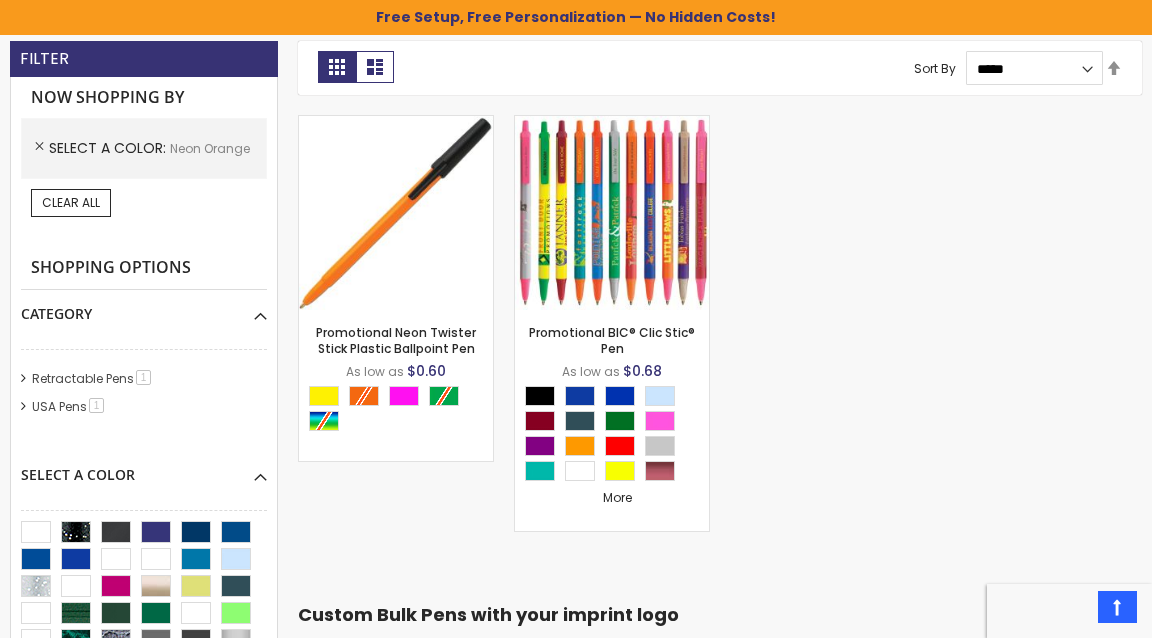 scroll, scrollTop: 568, scrollLeft: 0, axis: vertical 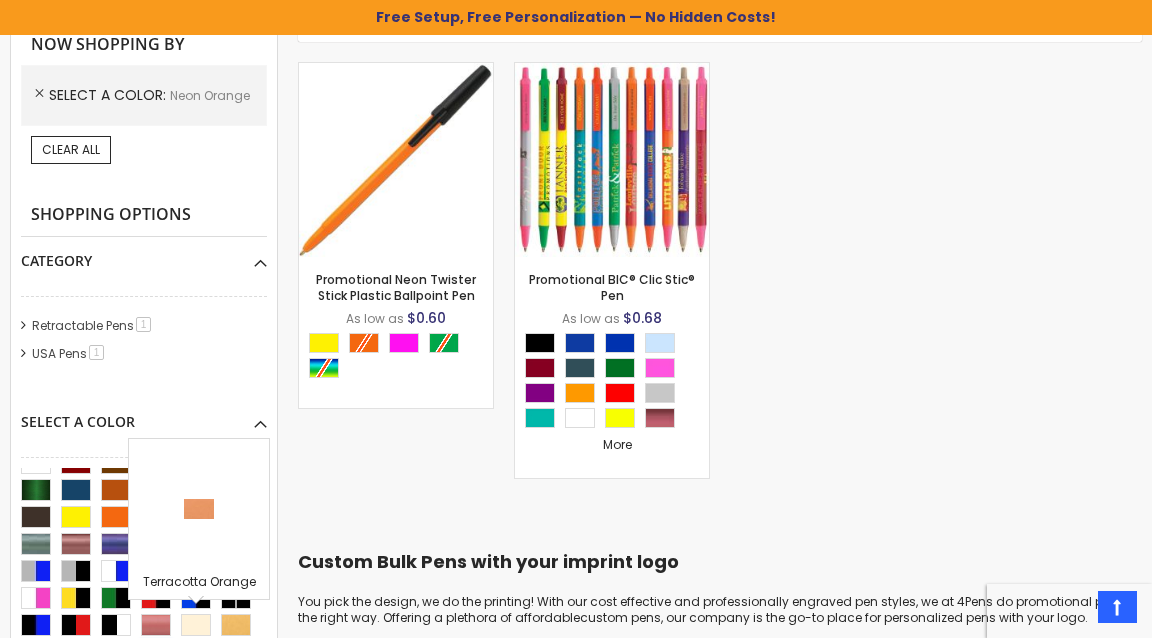click at bounding box center (156, 652) 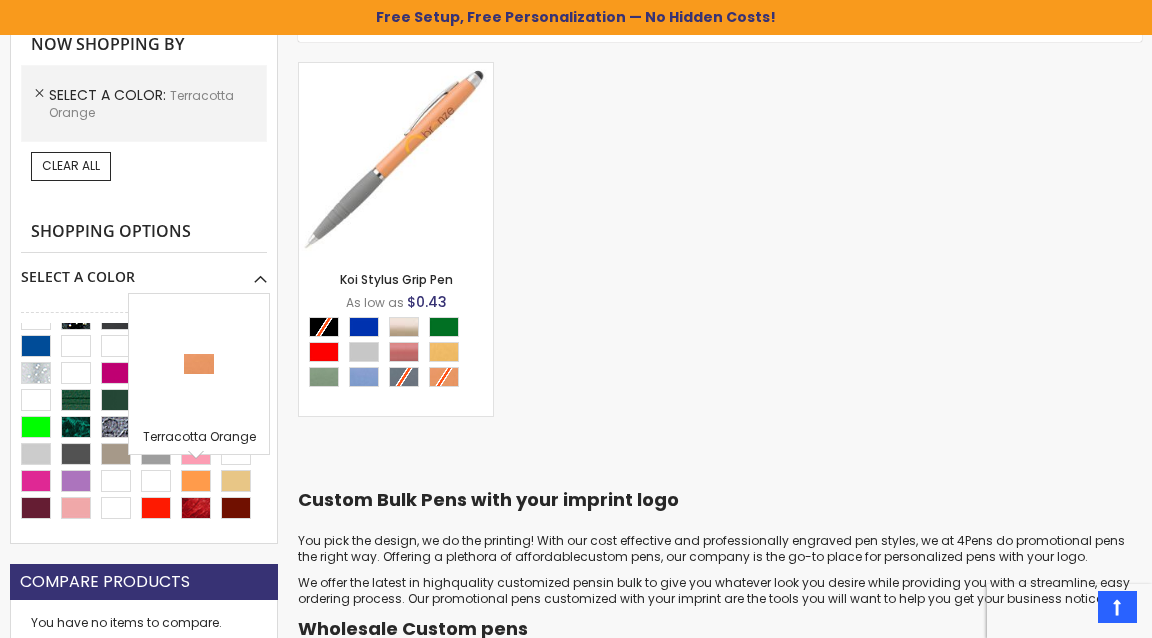 scroll, scrollTop: 0, scrollLeft: 0, axis: both 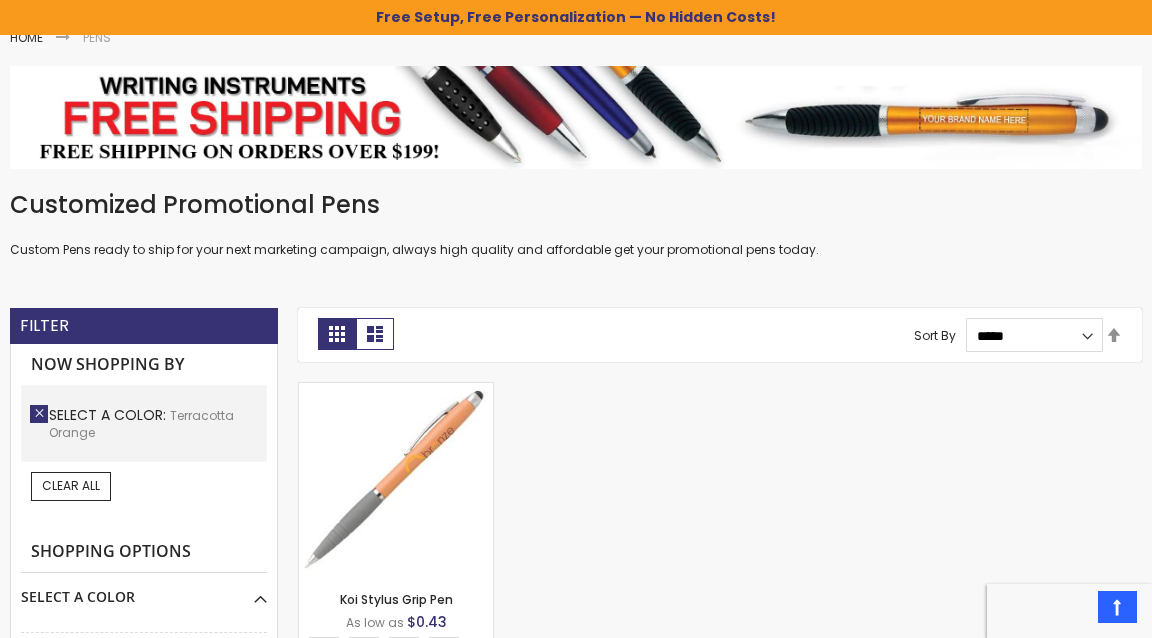 click on "Remove This Item" at bounding box center [39, 414] 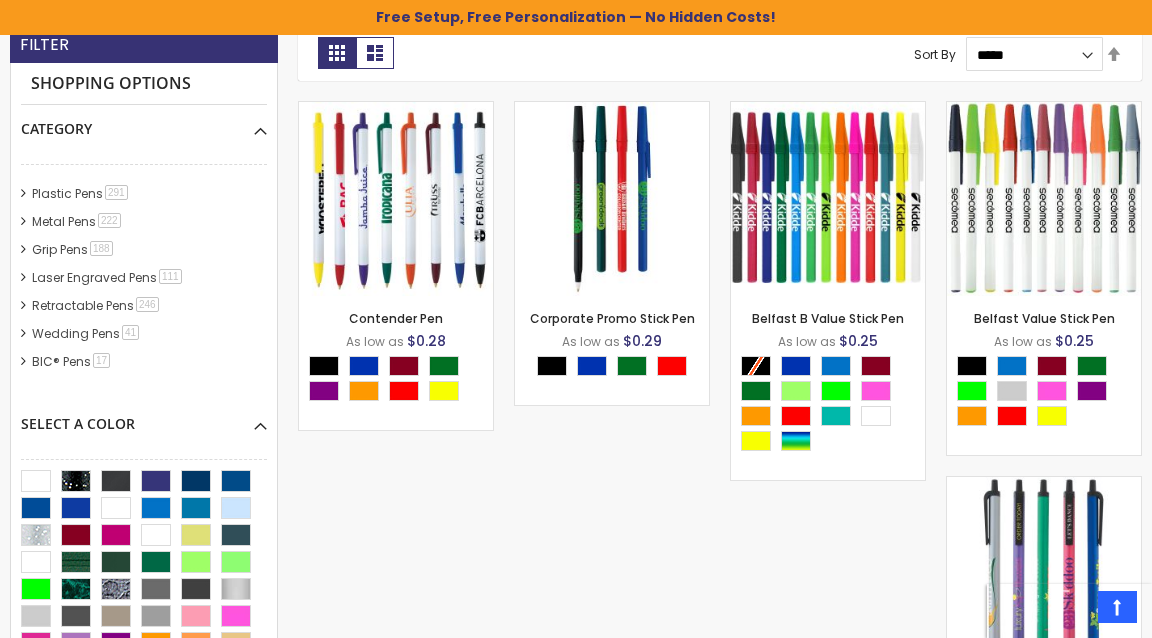 scroll, scrollTop: 806, scrollLeft: 0, axis: vertical 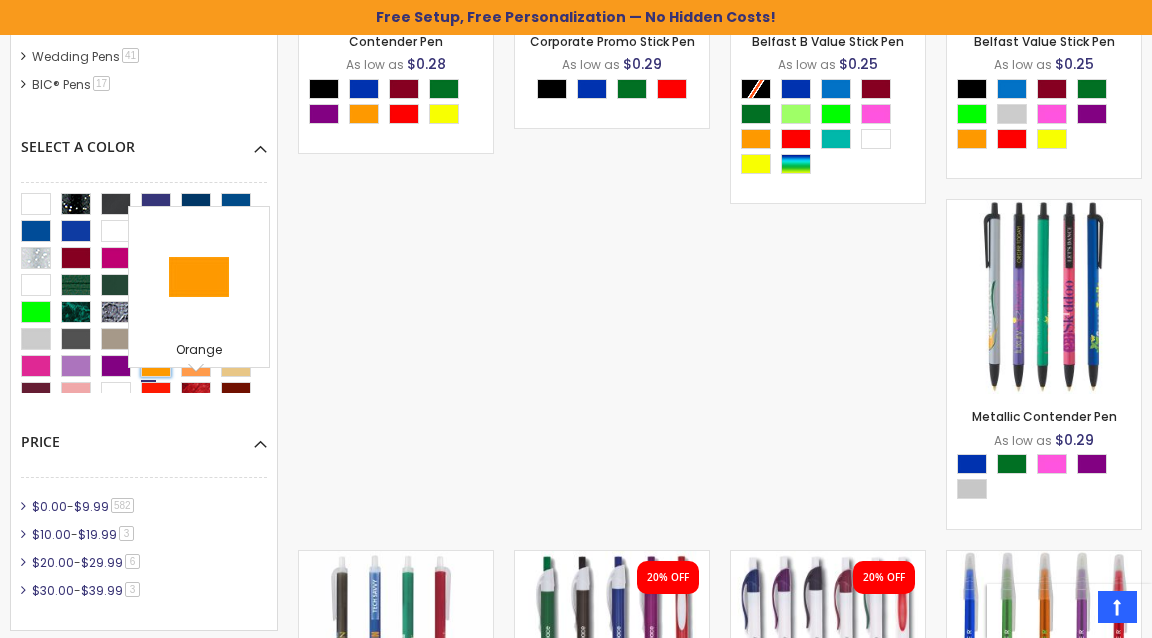 click at bounding box center (156, 366) 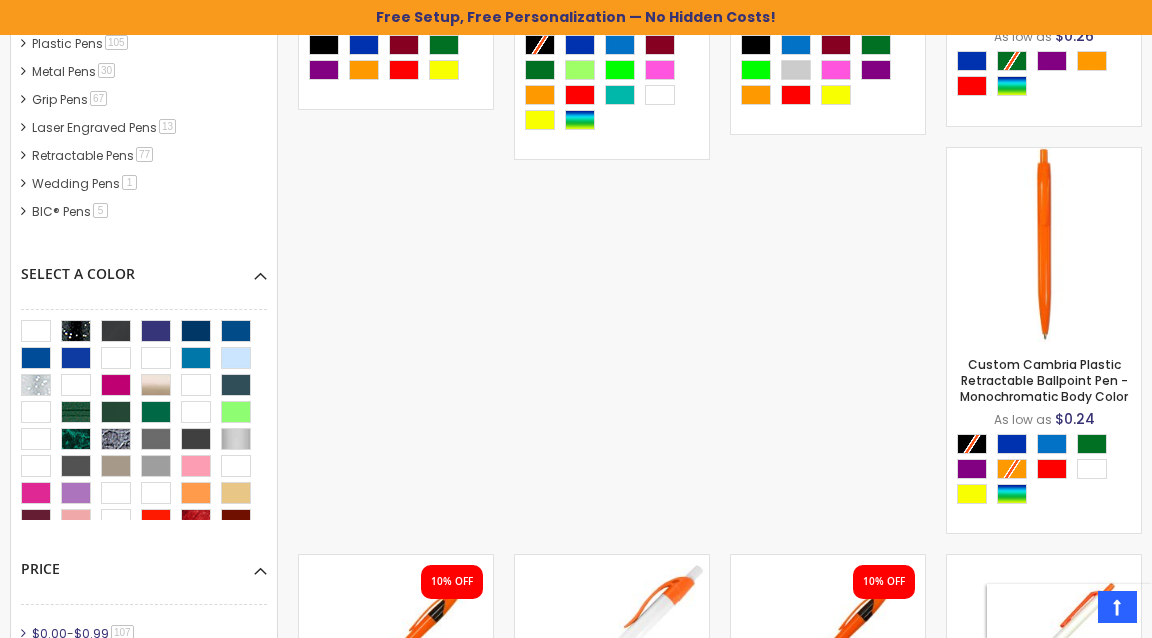 scroll, scrollTop: 973, scrollLeft: 0, axis: vertical 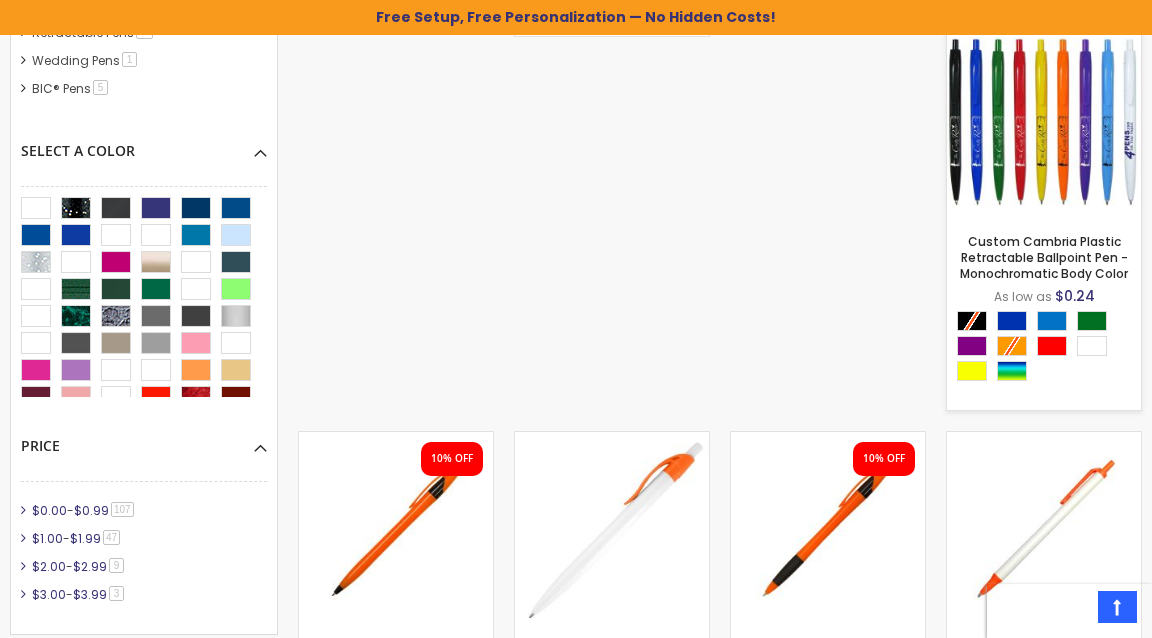 click on "-
***
+
Add to Cart" at bounding box center (1044, 186) 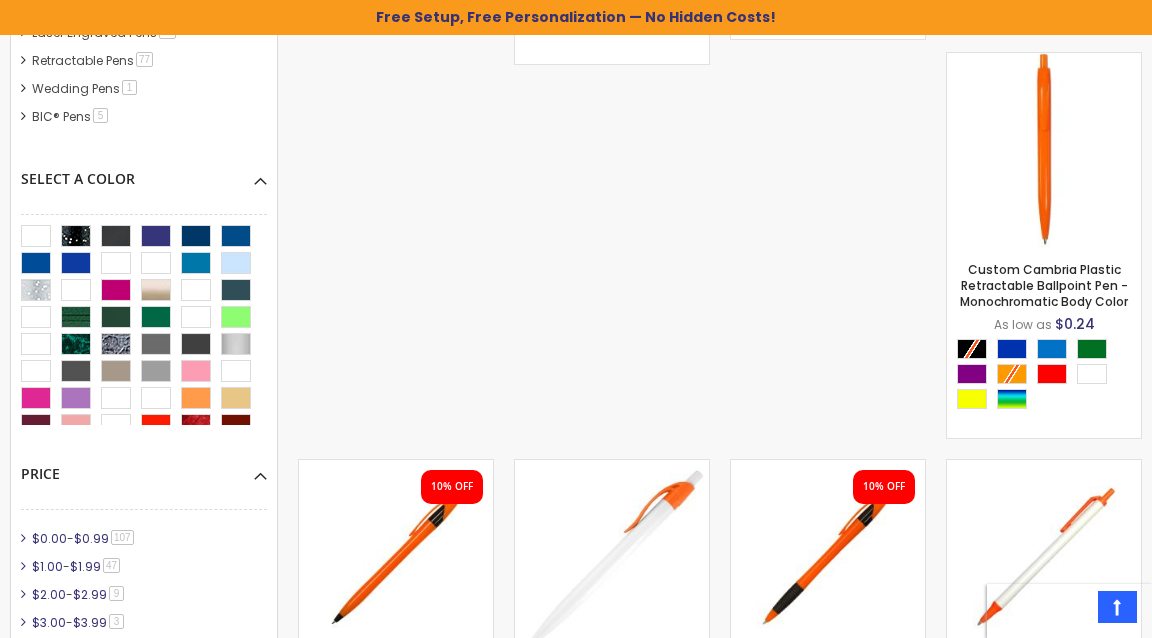scroll, scrollTop: 796, scrollLeft: 0, axis: vertical 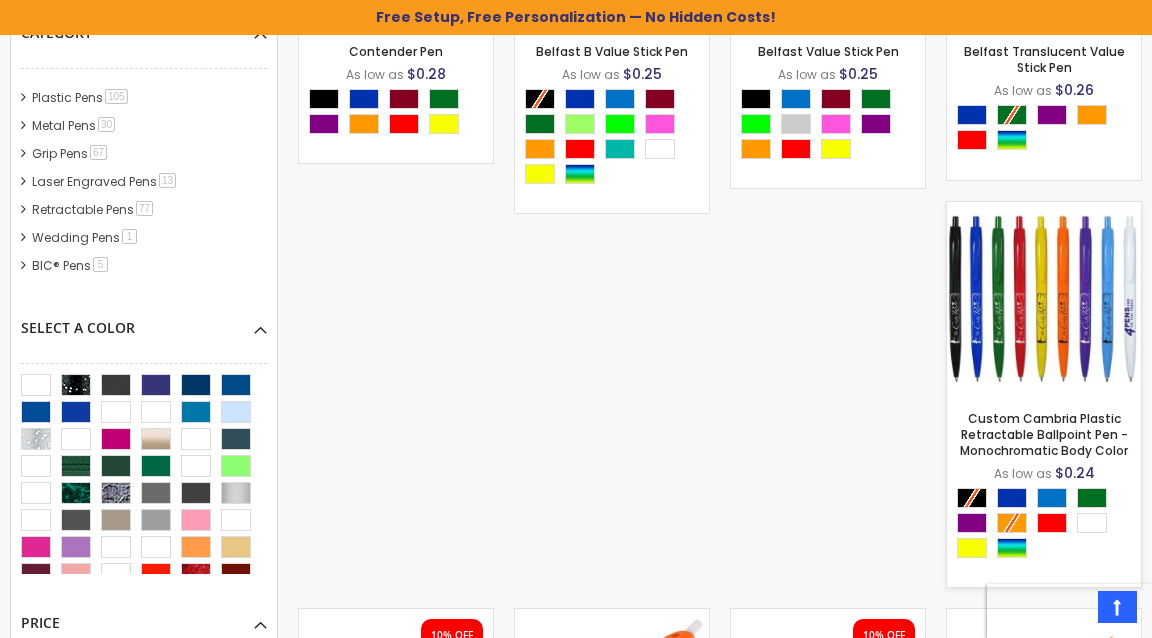 click at bounding box center (1044, 299) 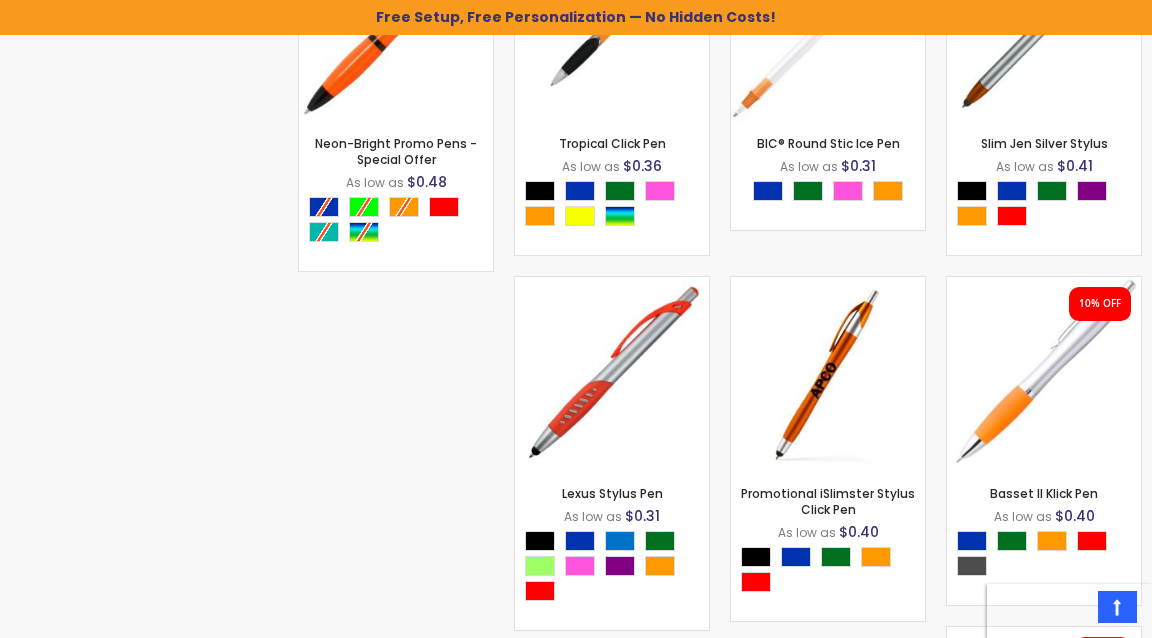 scroll, scrollTop: 3010, scrollLeft: 0, axis: vertical 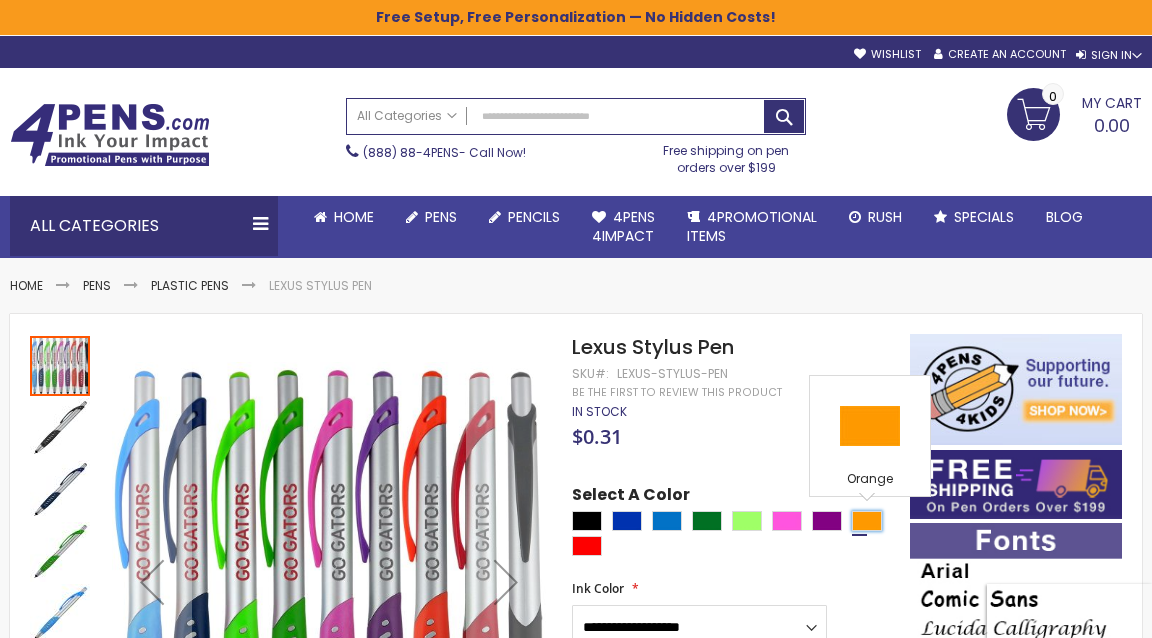 click at bounding box center (867, 521) 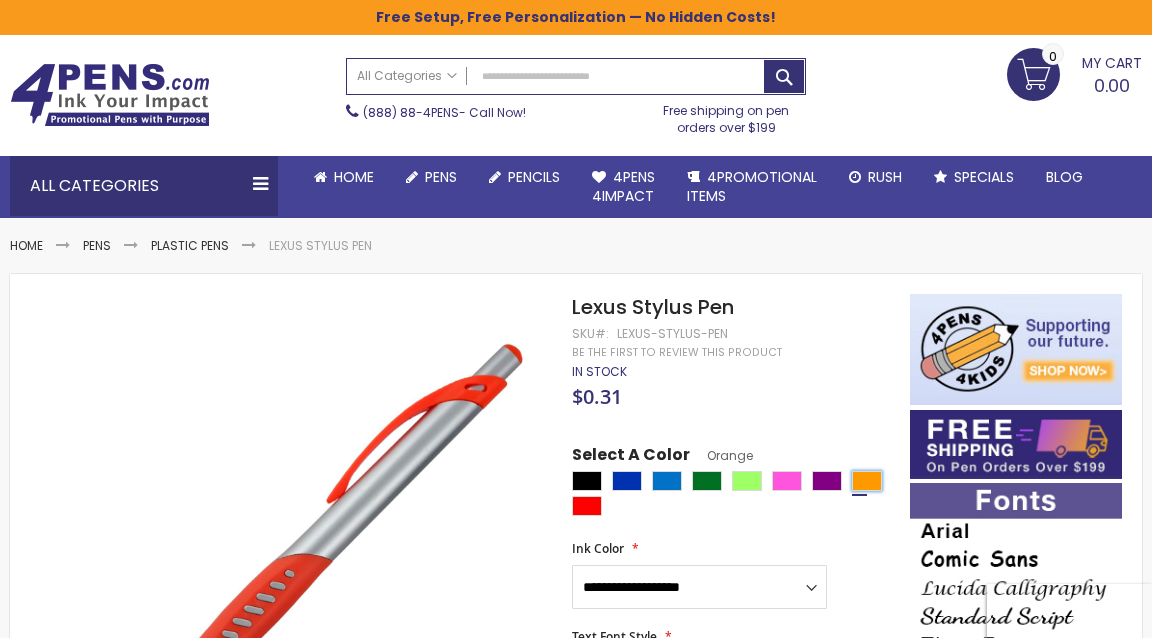 scroll, scrollTop: 301, scrollLeft: 0, axis: vertical 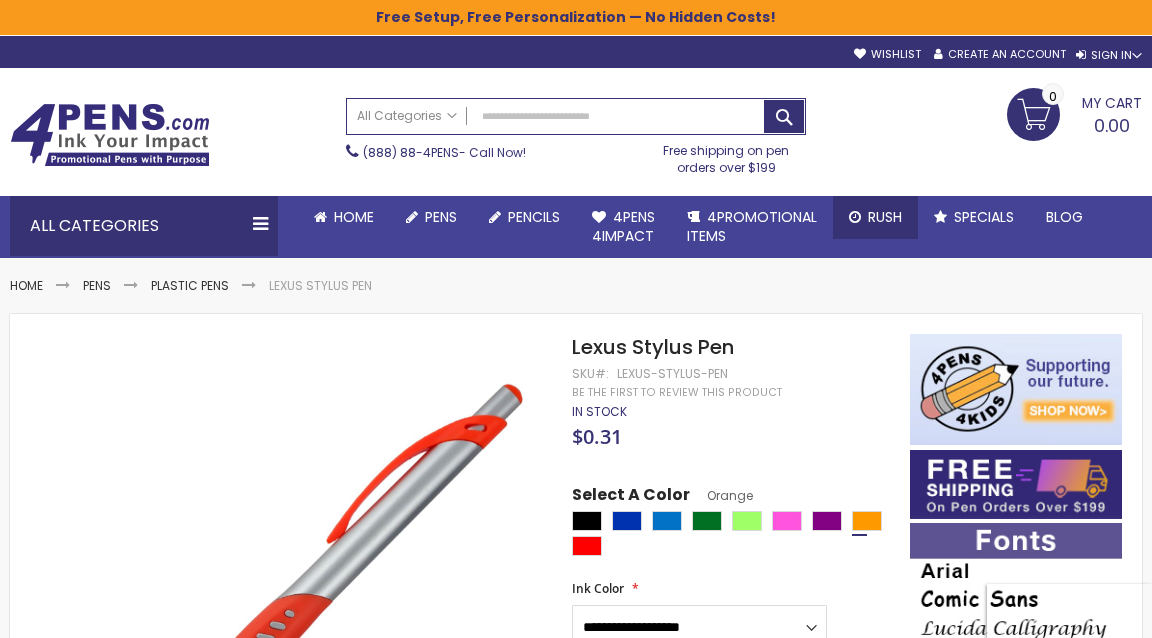 click on "Rush" at bounding box center (885, 217) 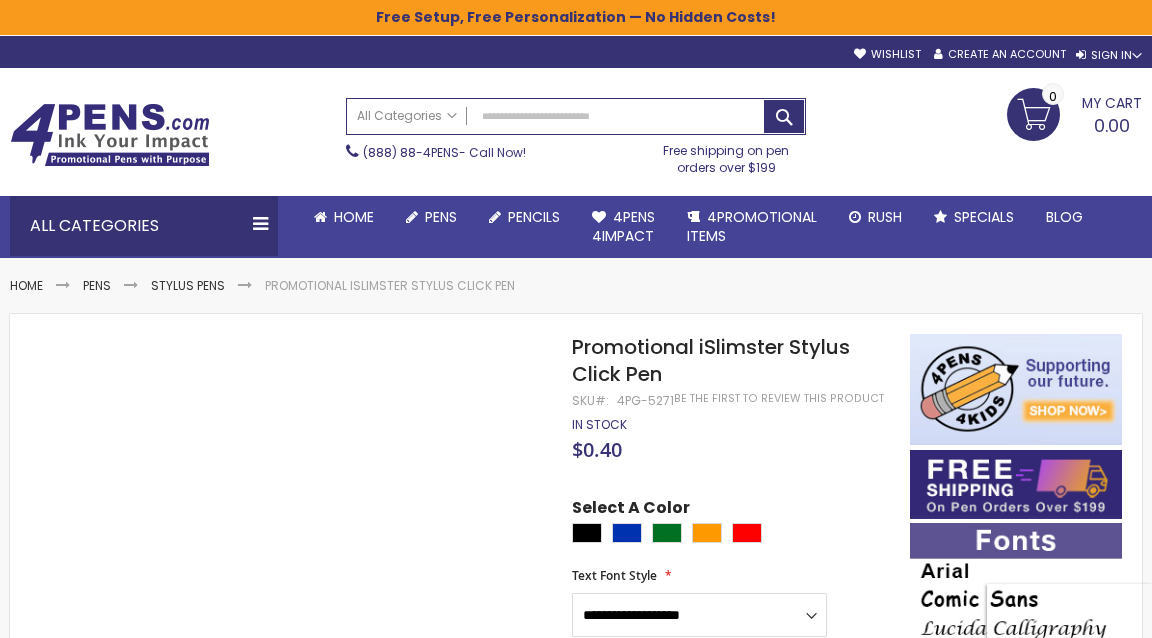 scroll, scrollTop: 0, scrollLeft: 0, axis: both 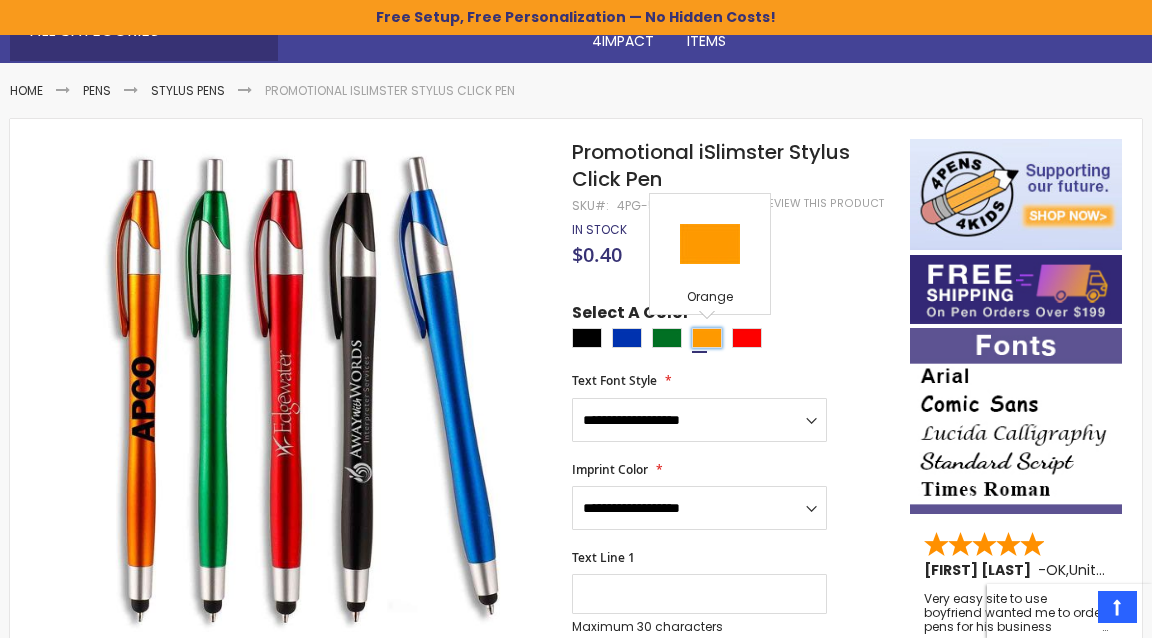 click at bounding box center [707, 338] 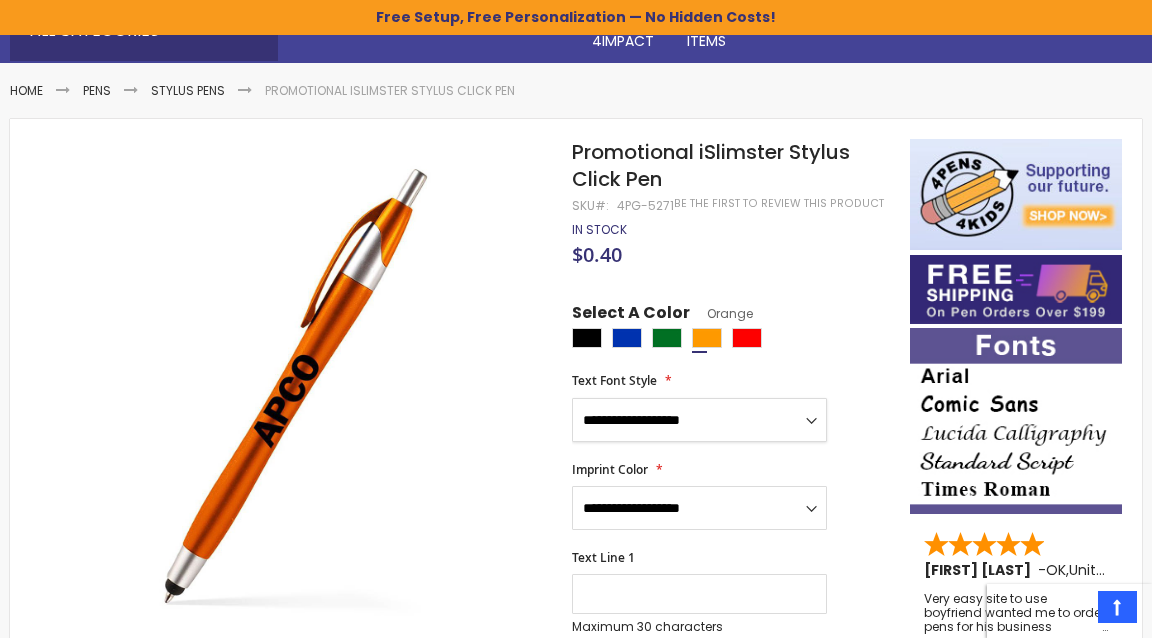 click on "**********" at bounding box center [699, 420] 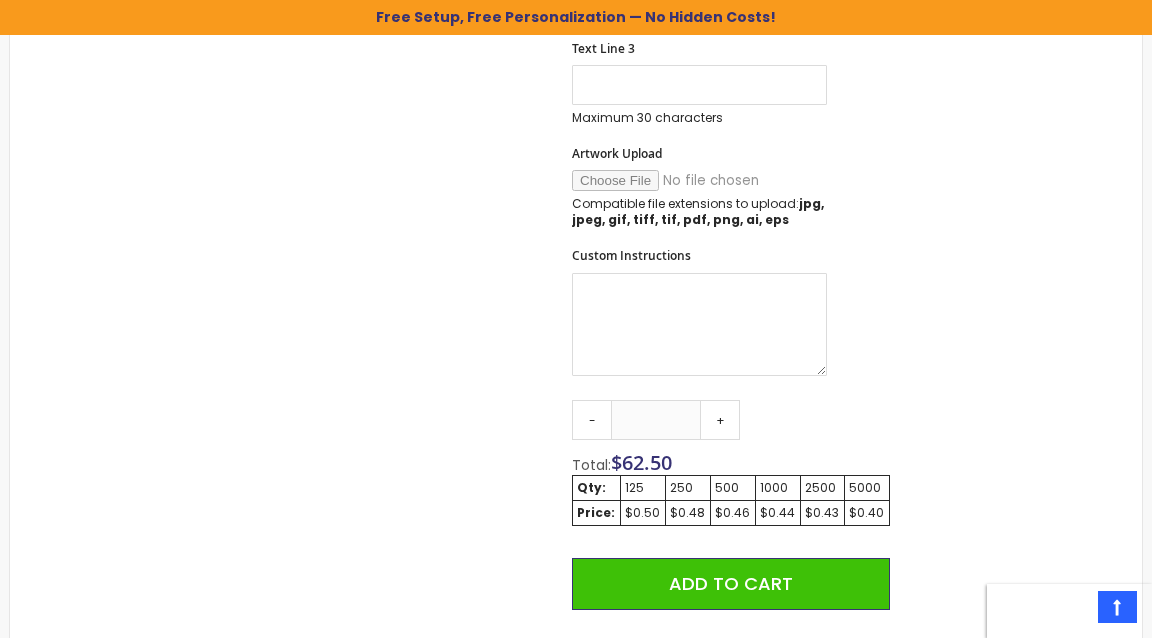 scroll, scrollTop: 1001, scrollLeft: 0, axis: vertical 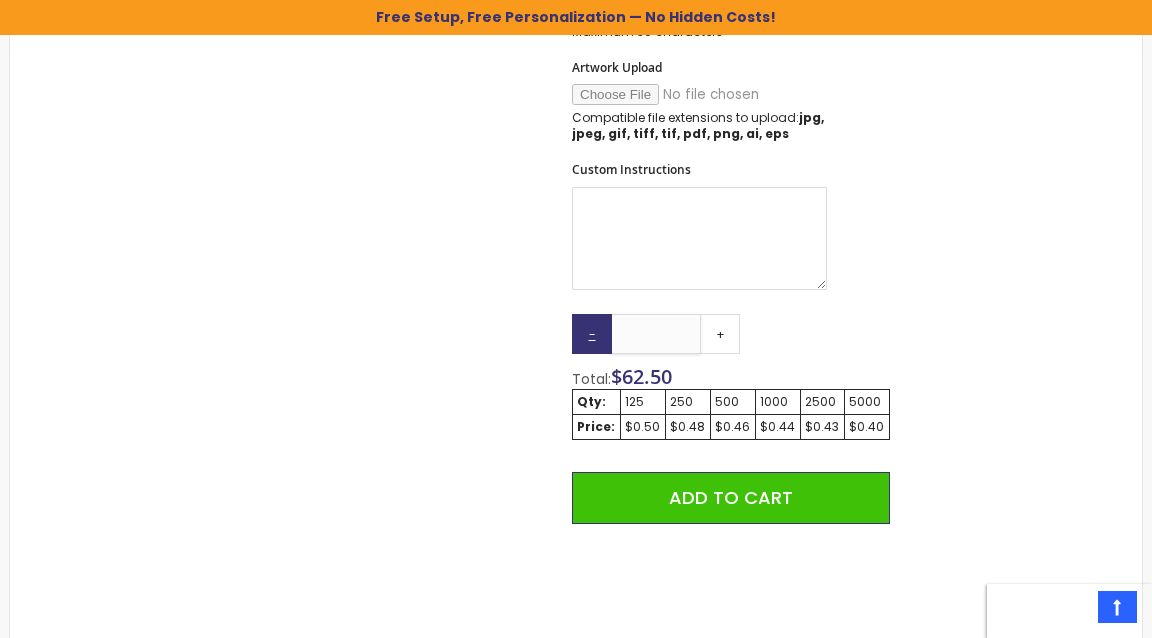 drag, startPoint x: 676, startPoint y: 332, endPoint x: 583, endPoint y: 330, distance: 93.0215 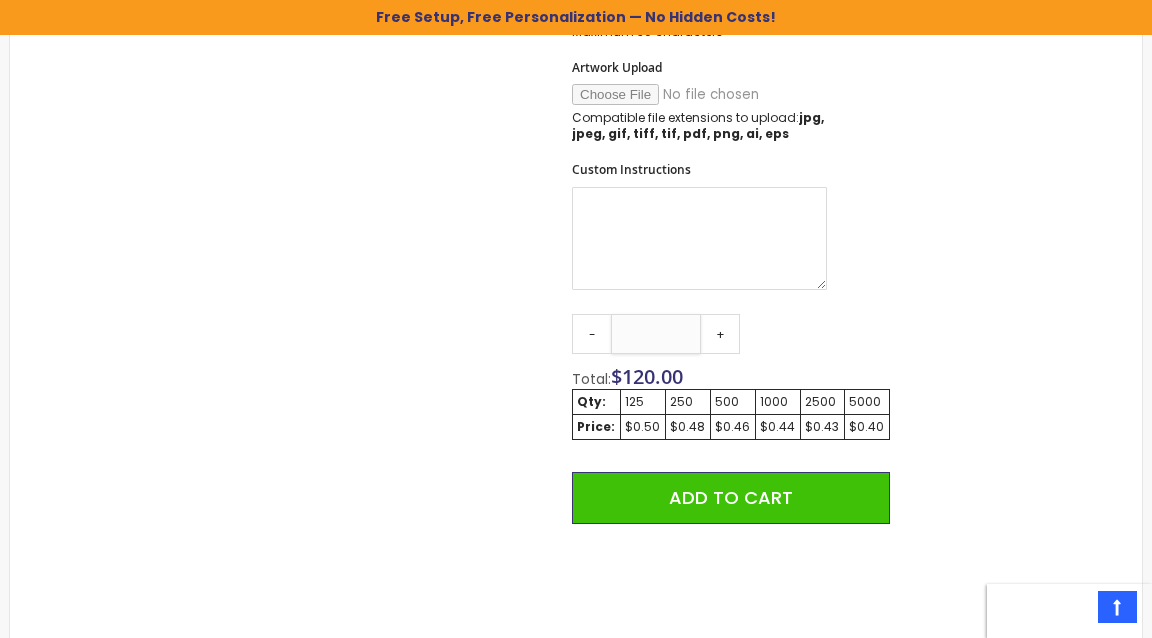 type on "***" 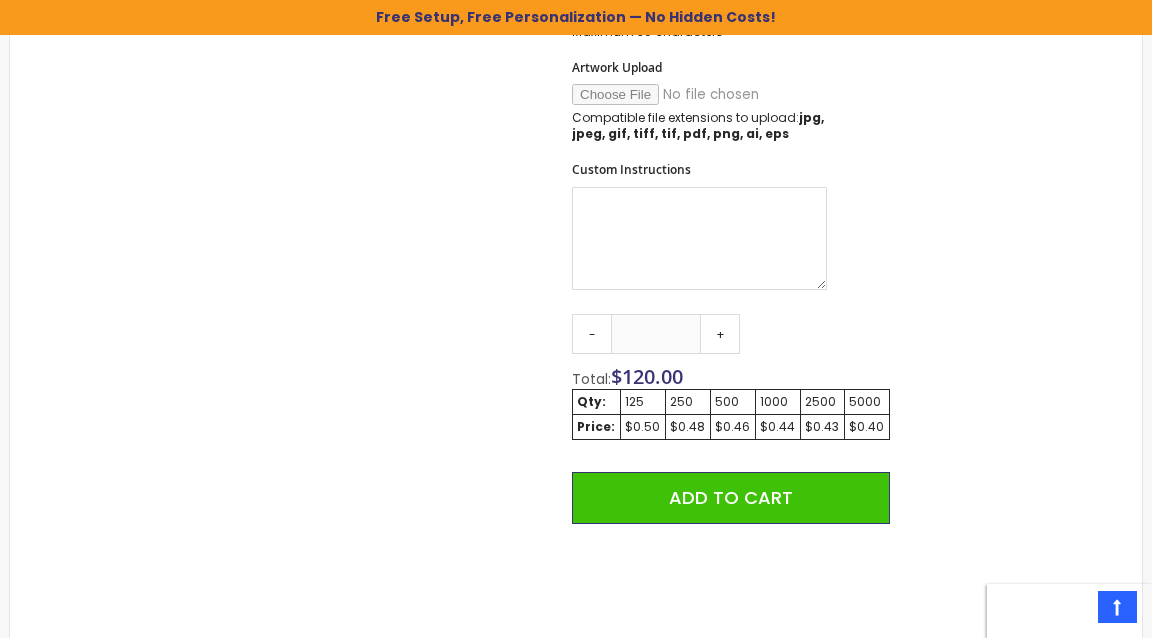 click on "Skip to the end of the images gallery
Skip to the beginning of the images gallery
Promotional iSlimster Stylus Click Pen
SKU
4PG-5271
Be the first to review this product
In stock
Only  %1  left
$0.40" at bounding box center [460, 220] 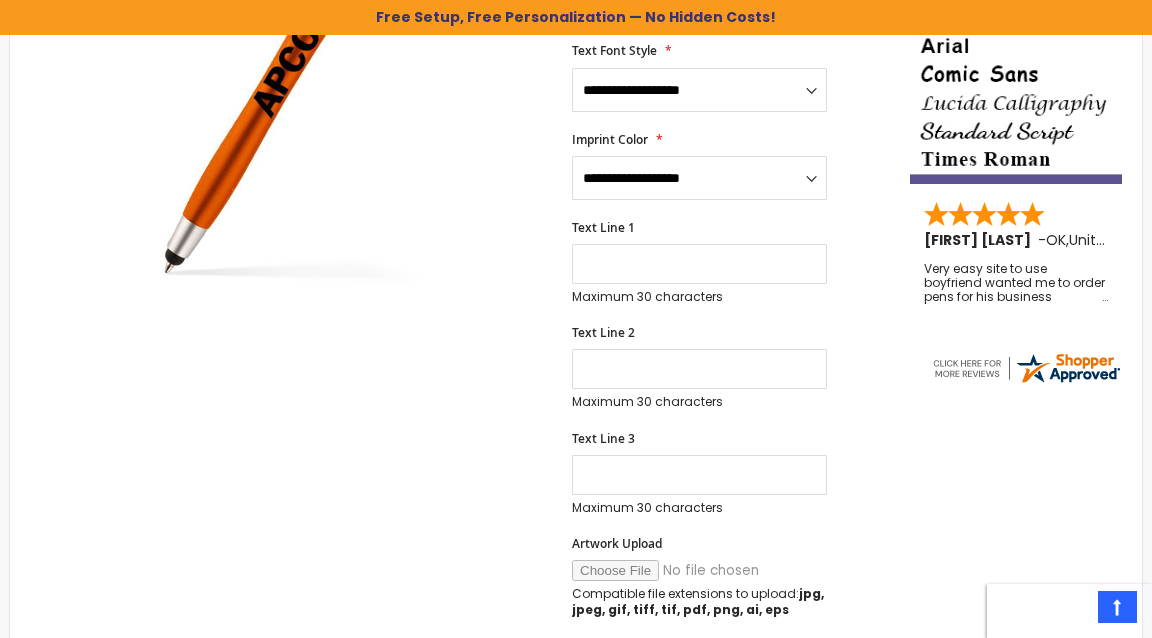 scroll, scrollTop: 526, scrollLeft: 0, axis: vertical 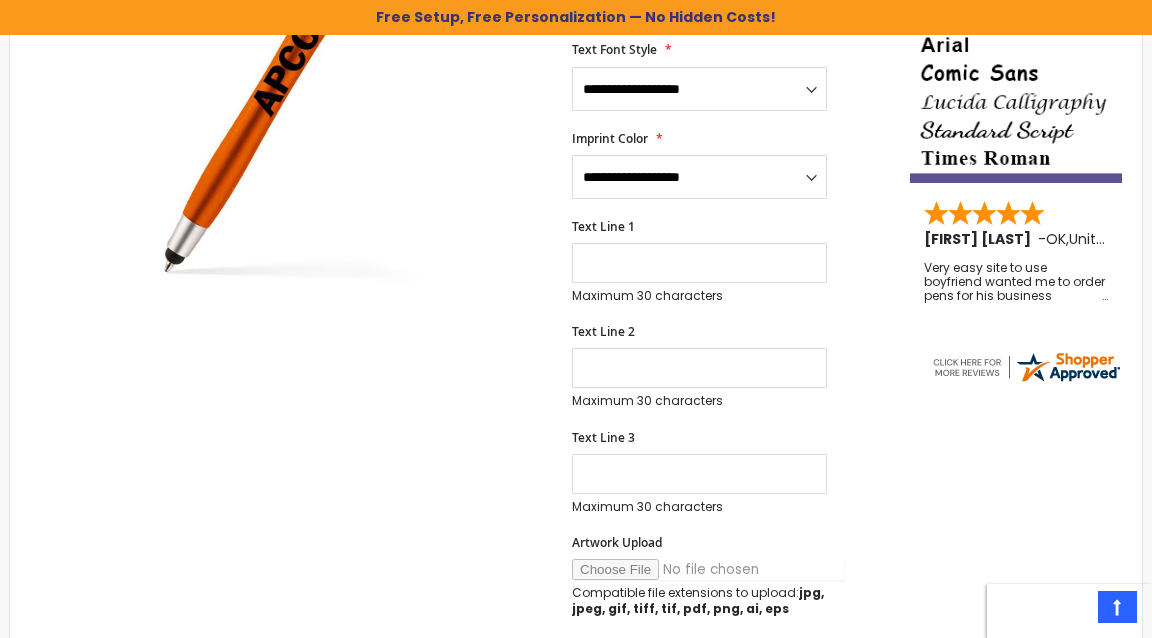 click on "Artwork Upload" at bounding box center [708, 569] 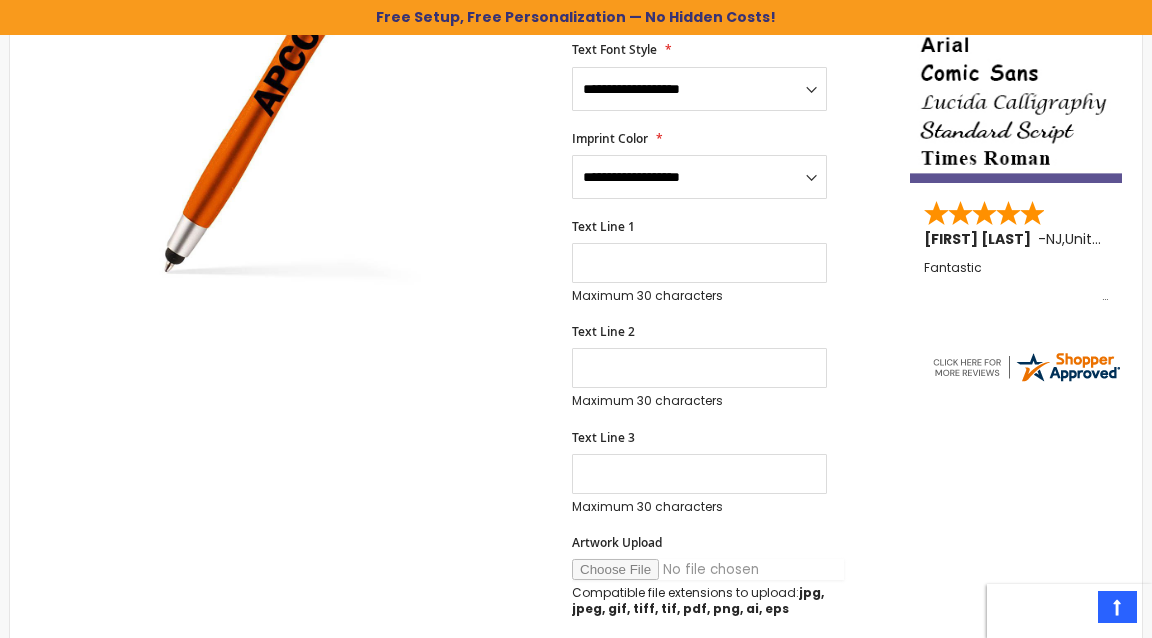 type on "**********" 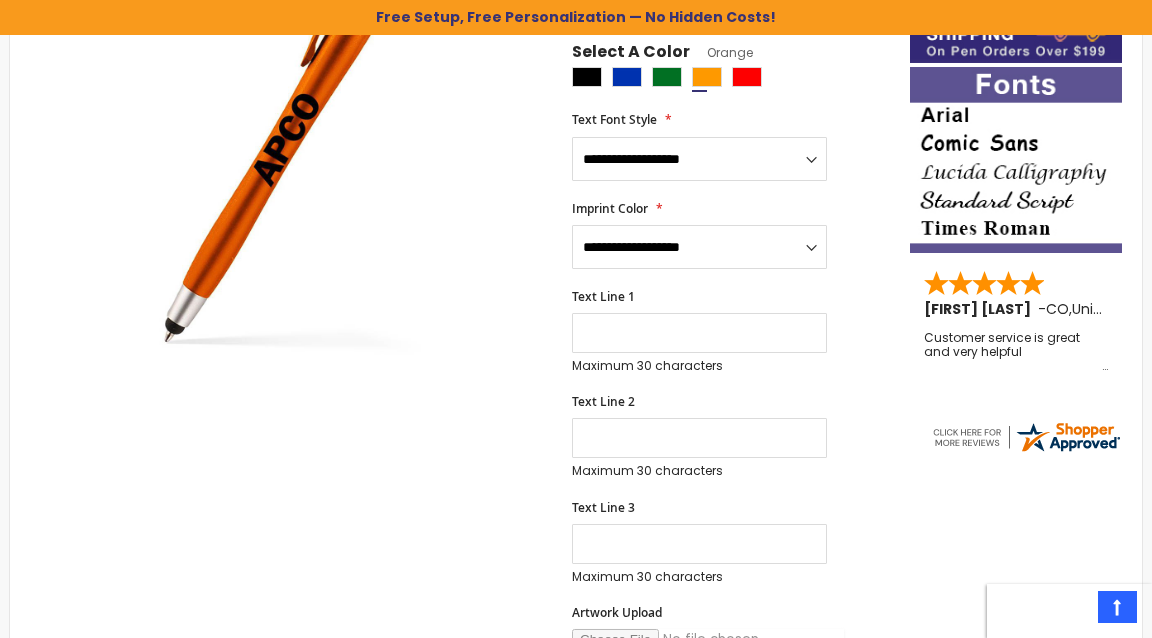 scroll, scrollTop: 357, scrollLeft: 0, axis: vertical 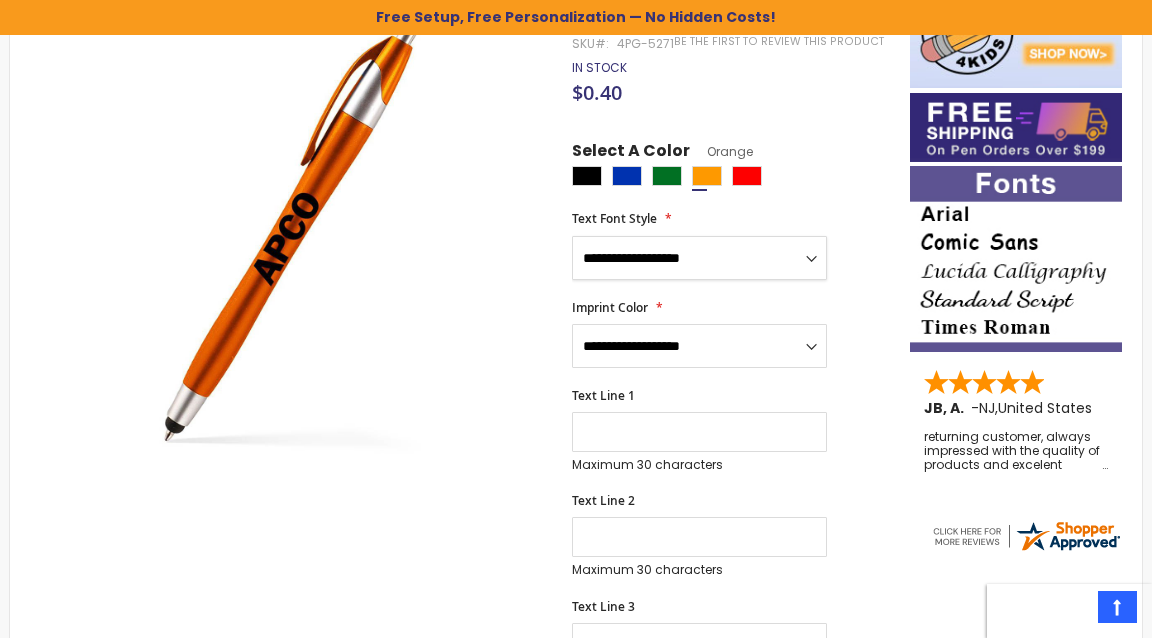 click on "**********" at bounding box center [699, 258] 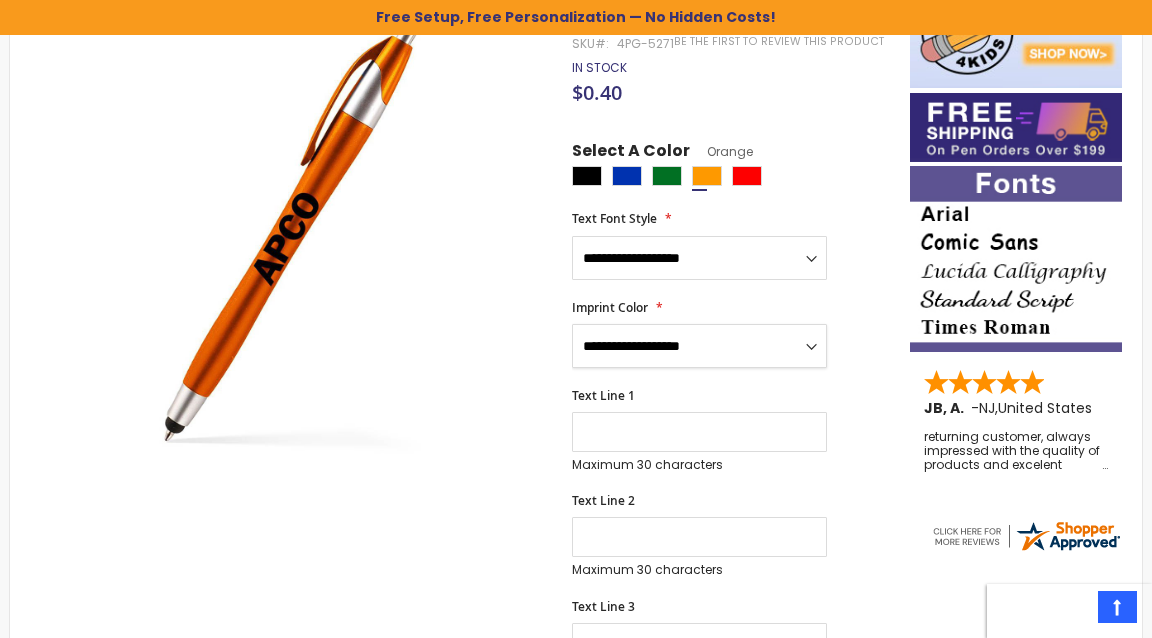 click on "**********" at bounding box center [699, 346] 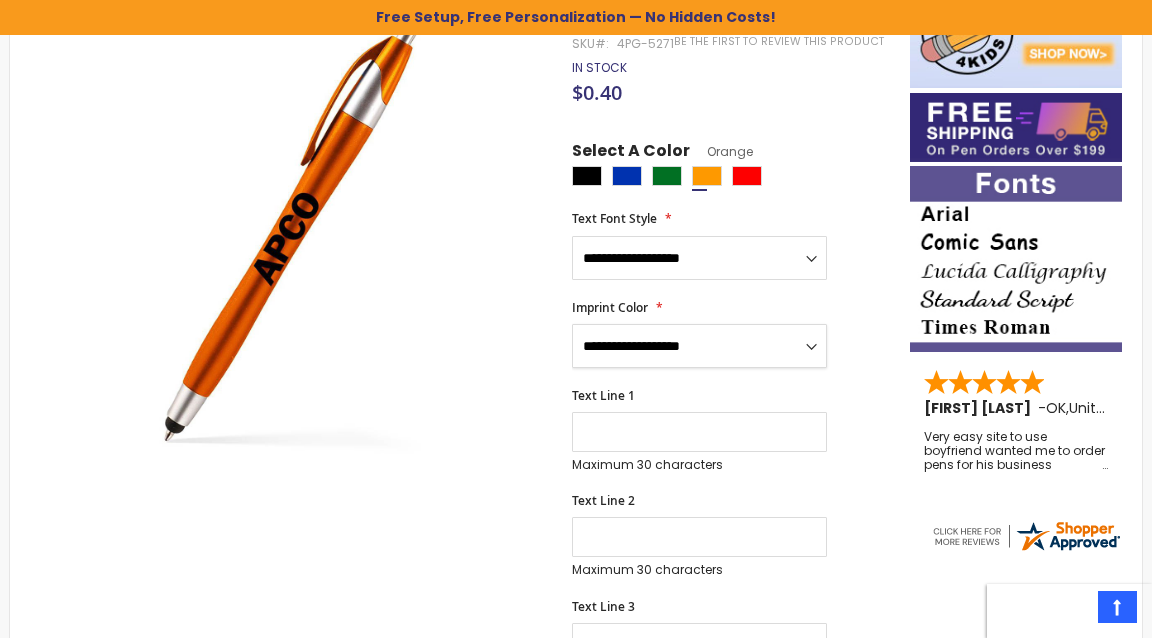 select on "*****" 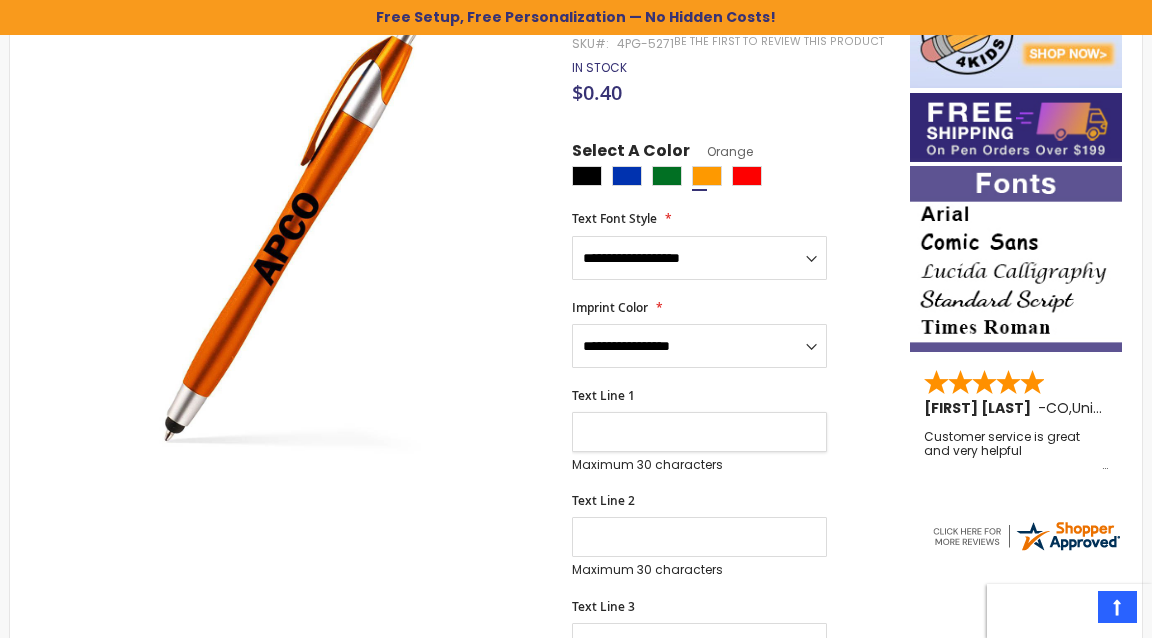 click on "Text Line 1" at bounding box center (699, 432) 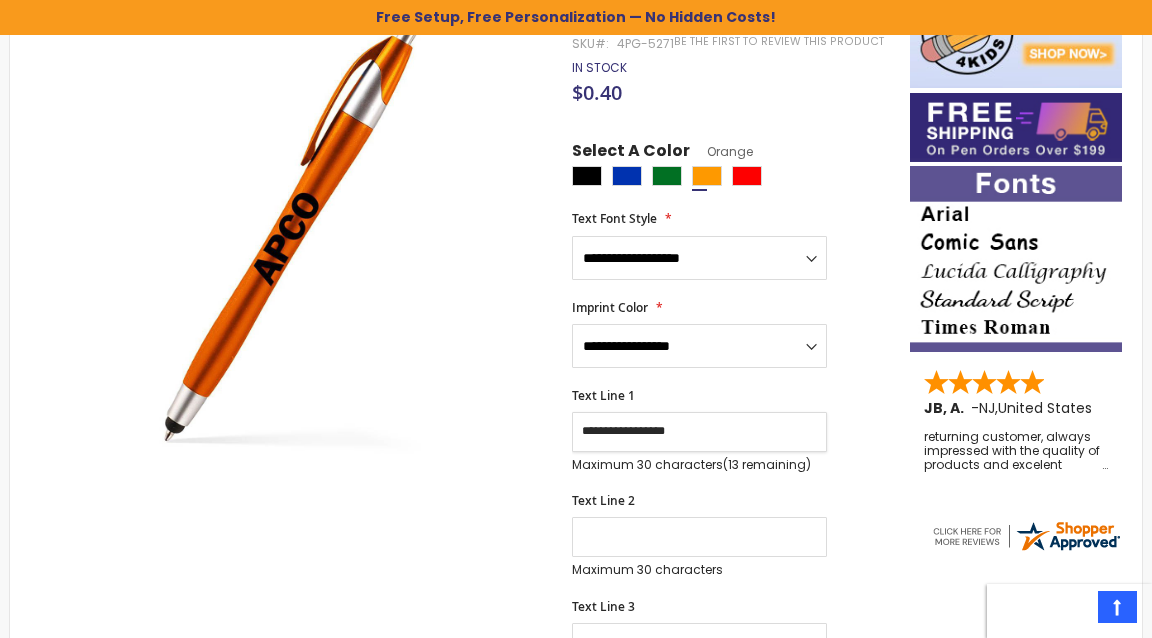 type on "**********" 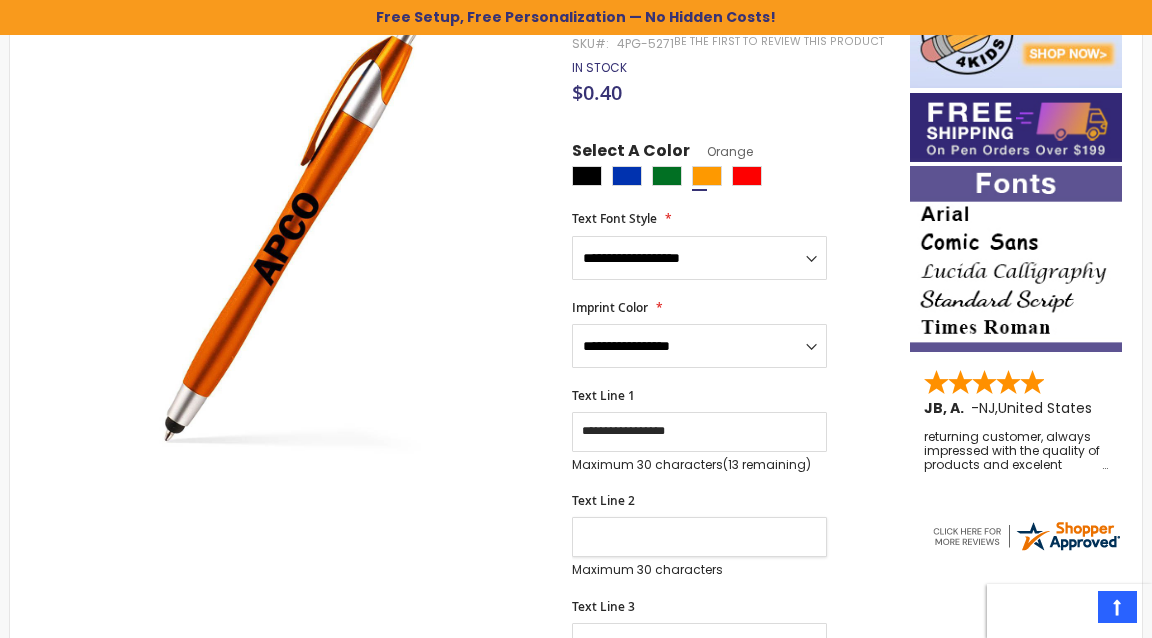 click on "Text Line 2" at bounding box center (699, 537) 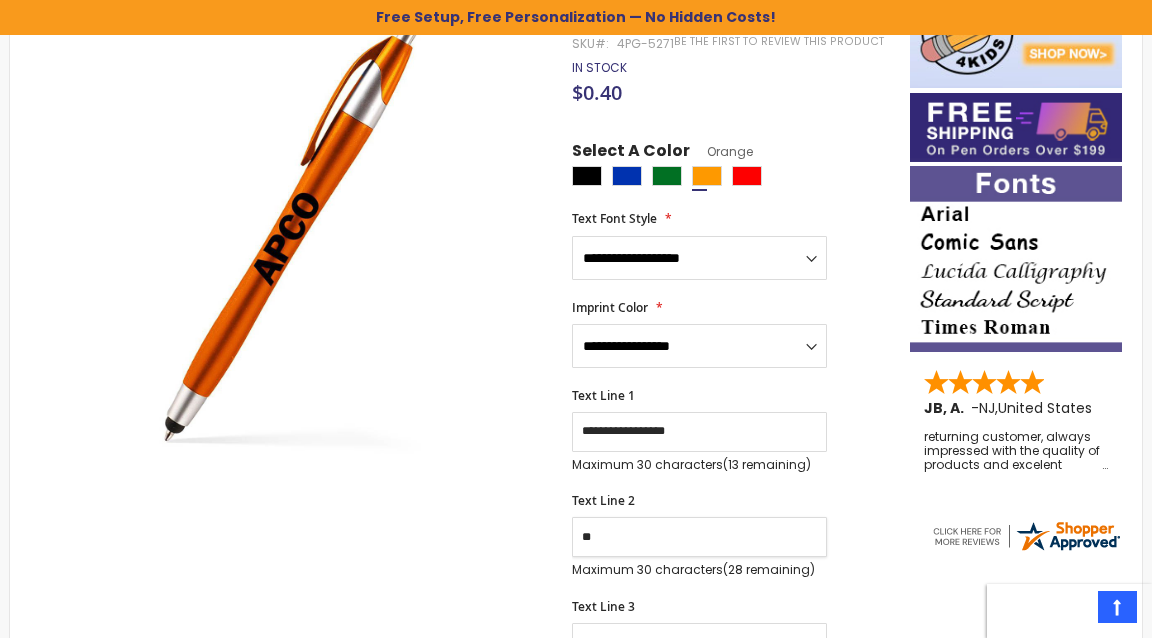 type on "*" 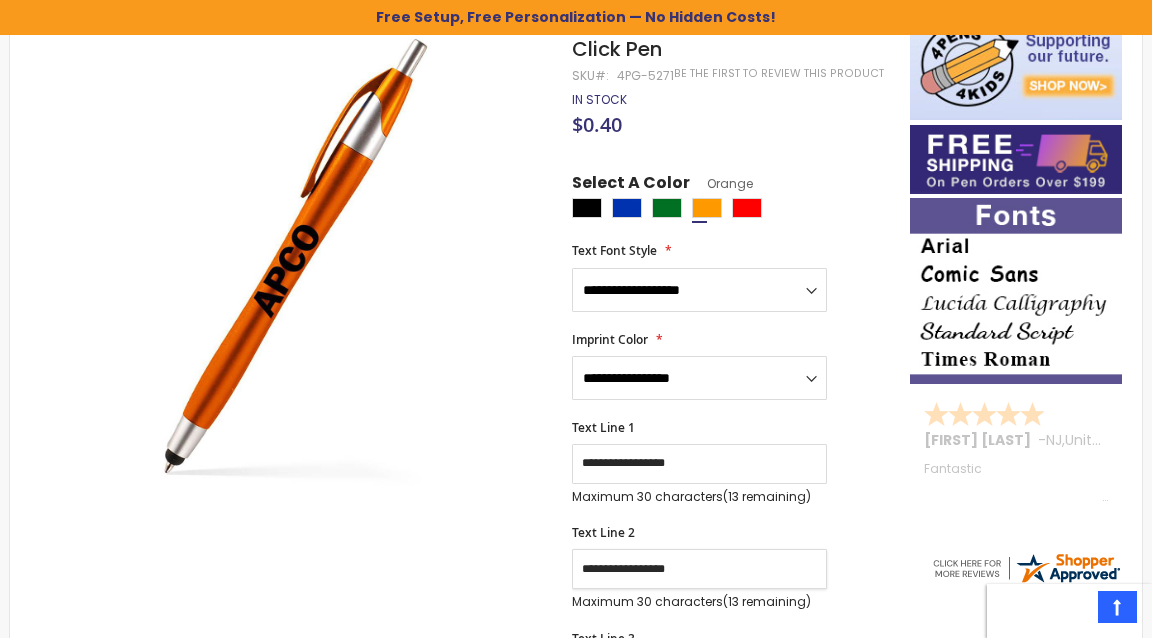 scroll, scrollTop: 202, scrollLeft: 0, axis: vertical 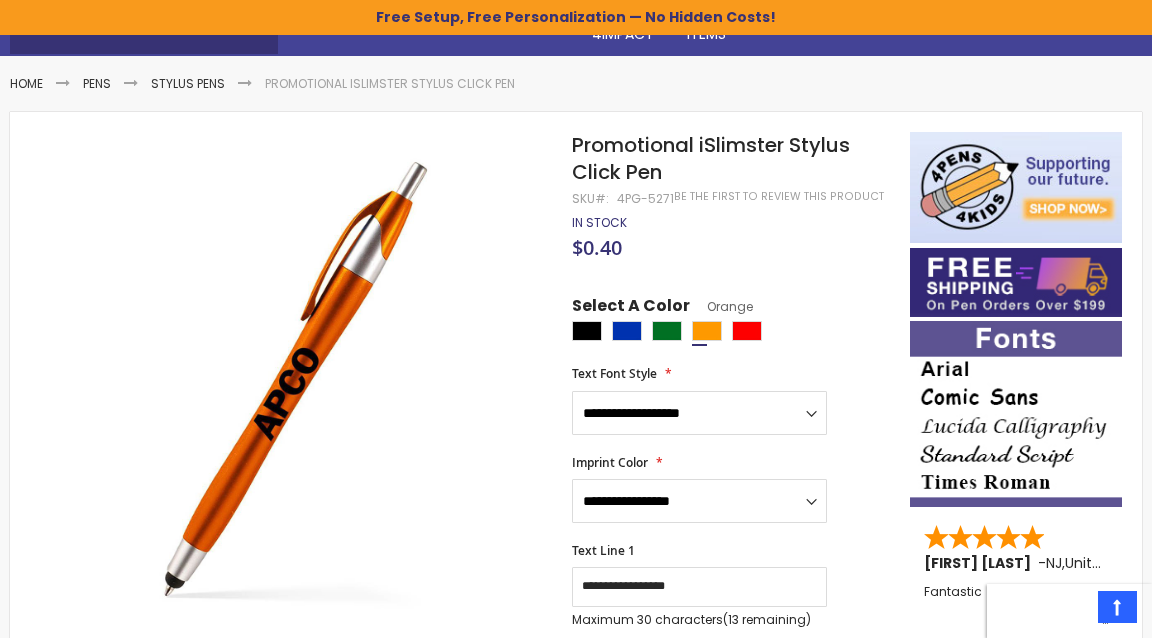 type on "**********" 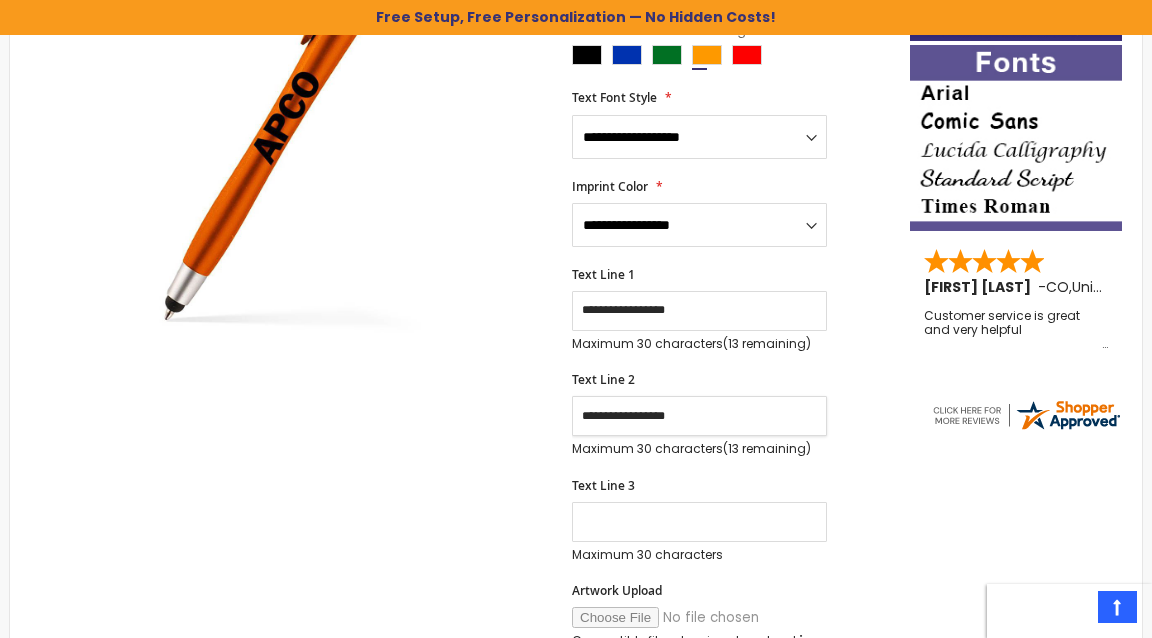 scroll, scrollTop: 458, scrollLeft: 0, axis: vertical 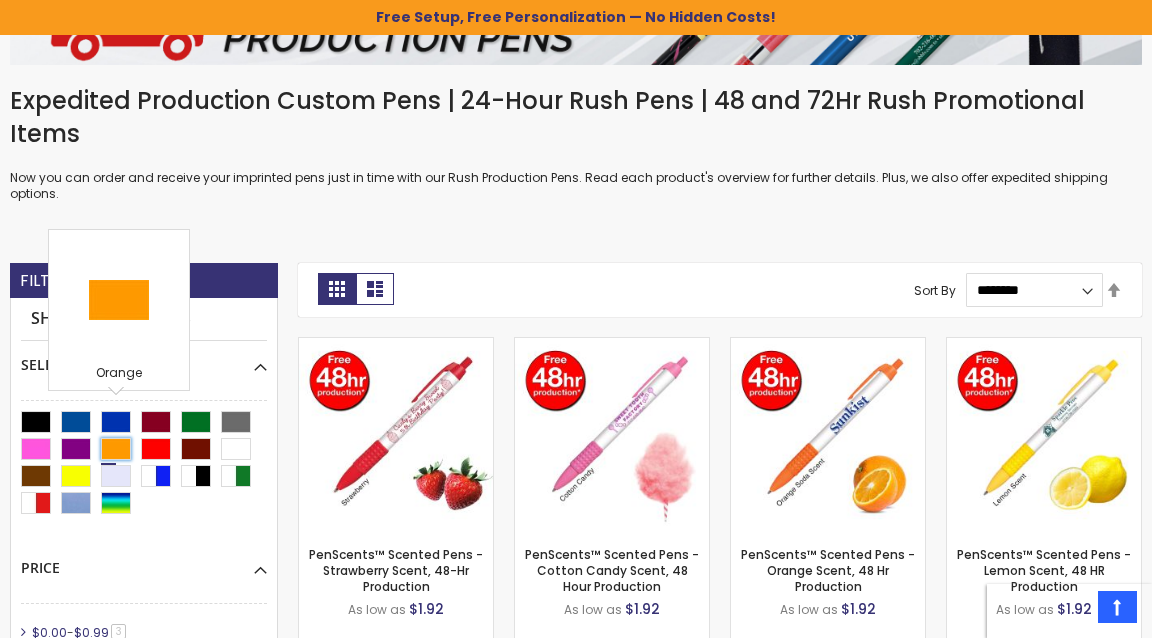 click at bounding box center (116, 449) 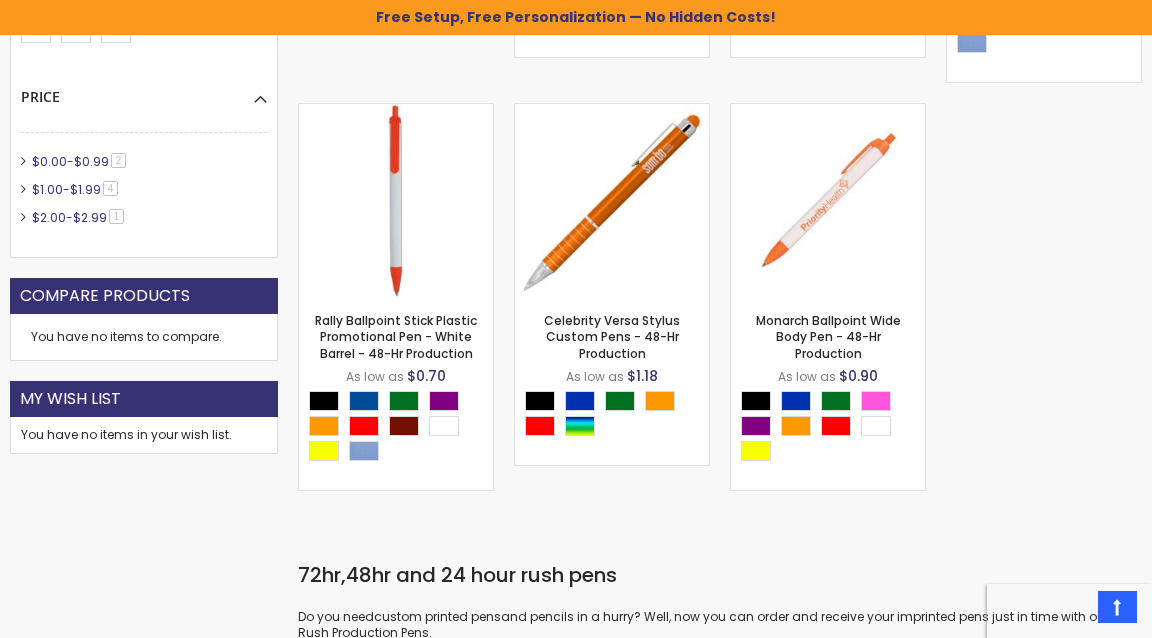 scroll, scrollTop: 968, scrollLeft: 0, axis: vertical 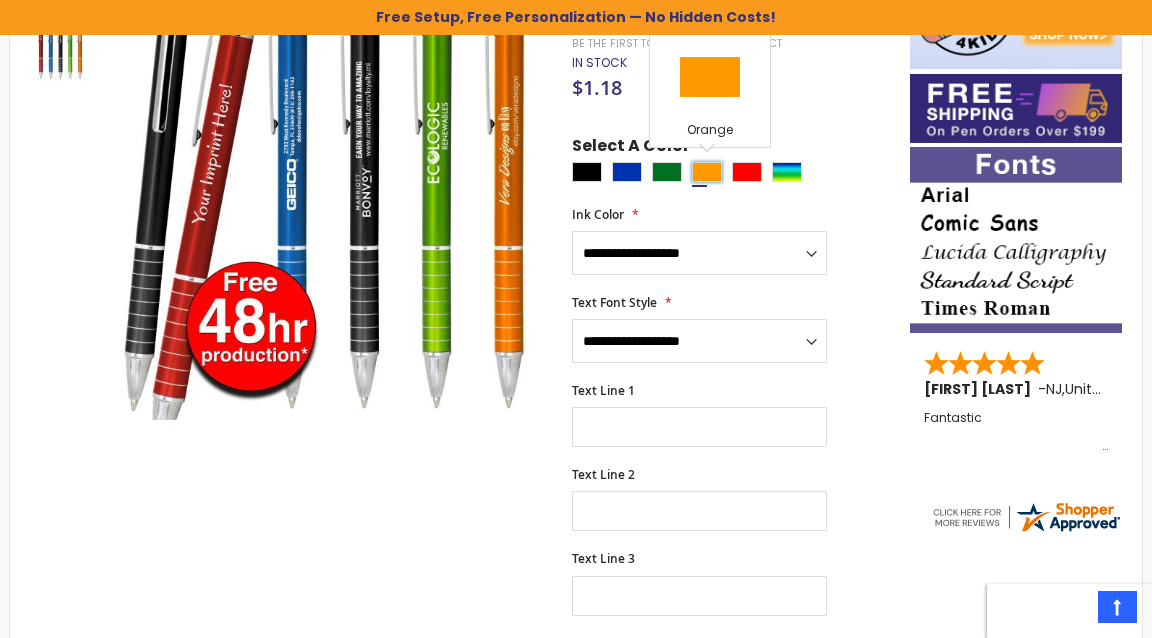click at bounding box center (707, 172) 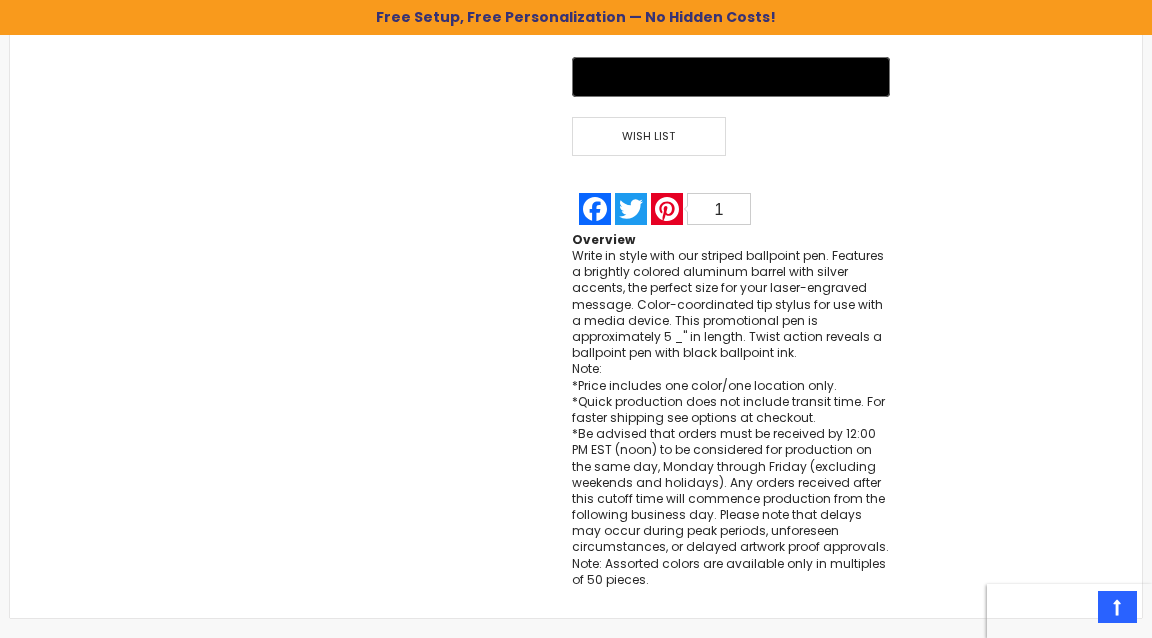 scroll, scrollTop: 1556, scrollLeft: 0, axis: vertical 